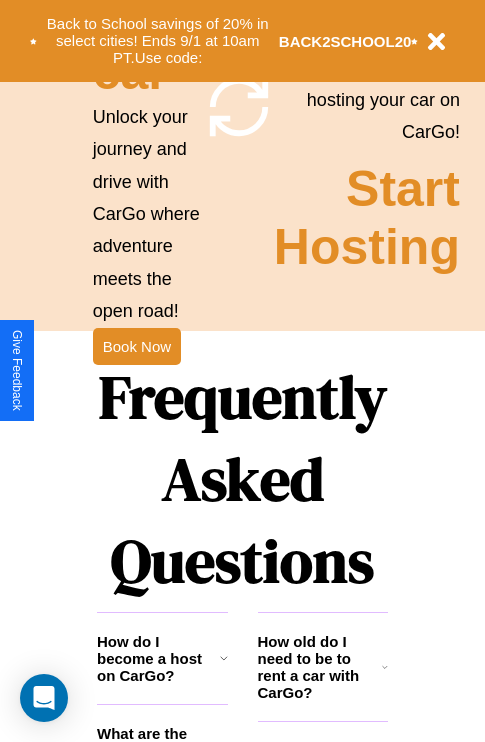 scroll, scrollTop: 2423, scrollLeft: 0, axis: vertical 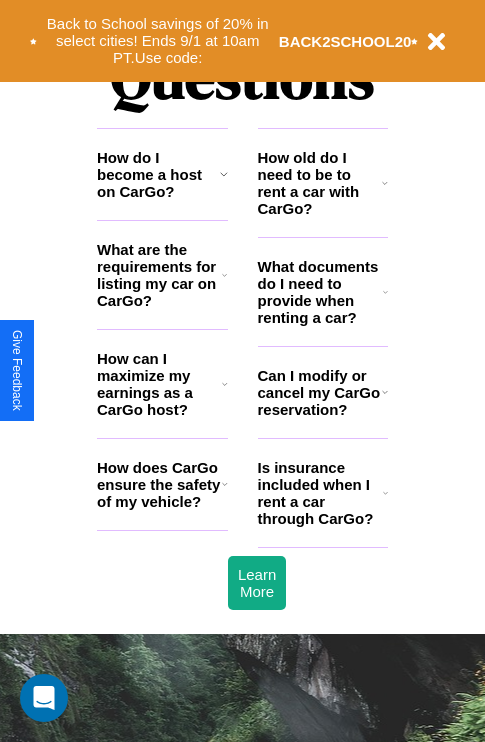click on "How does CarGo ensure the safety of my vehicle?" at bounding box center (159, 484) 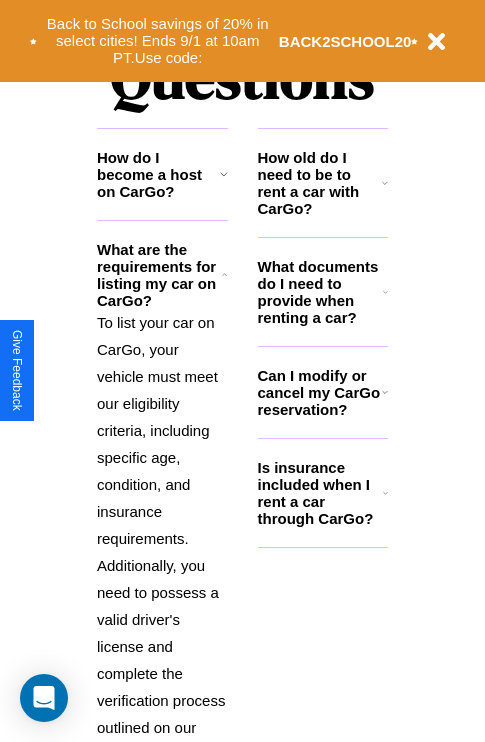 click on "Is insurance included when I rent a car through CarGo?" at bounding box center [320, 493] 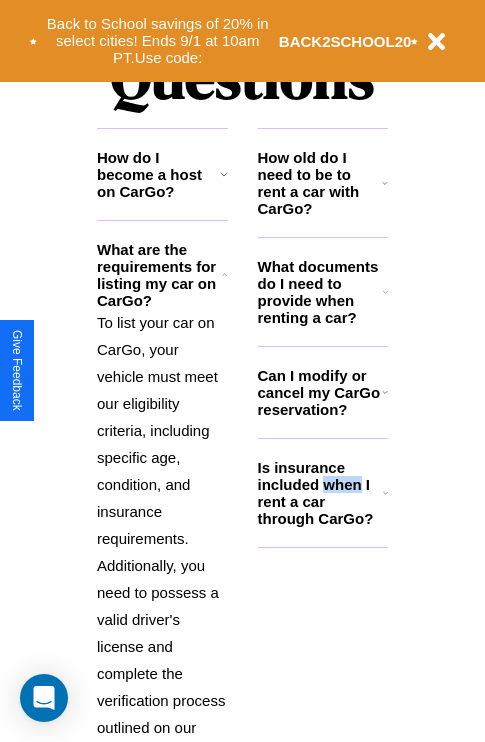 scroll, scrollTop: 2611, scrollLeft: 0, axis: vertical 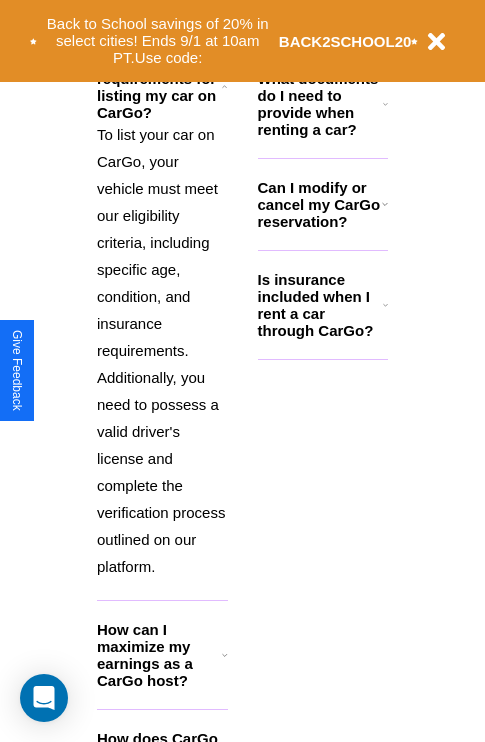 click on "How can I maximize my earnings as a CarGo host?" at bounding box center (159, 655) 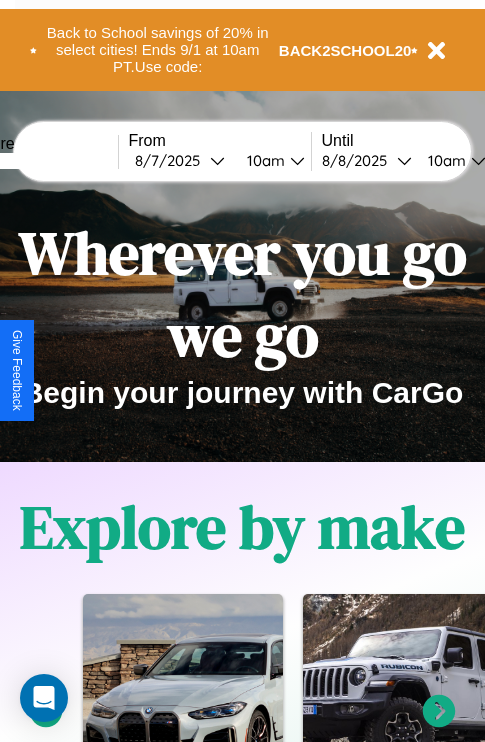 scroll, scrollTop: 0, scrollLeft: 0, axis: both 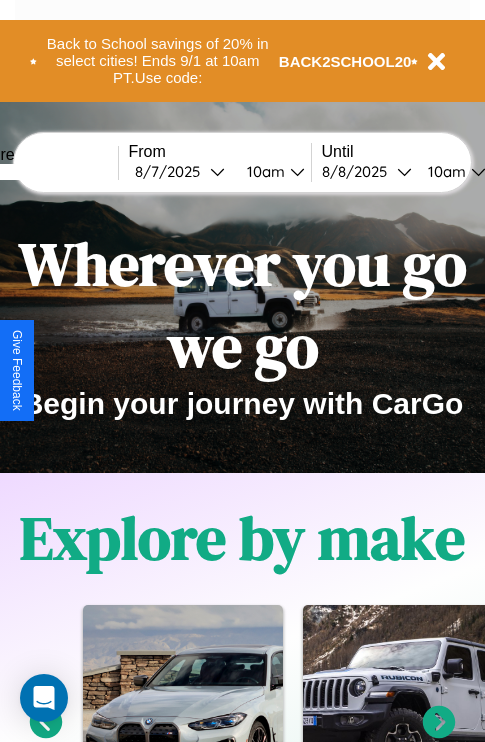 click at bounding box center (43, 172) 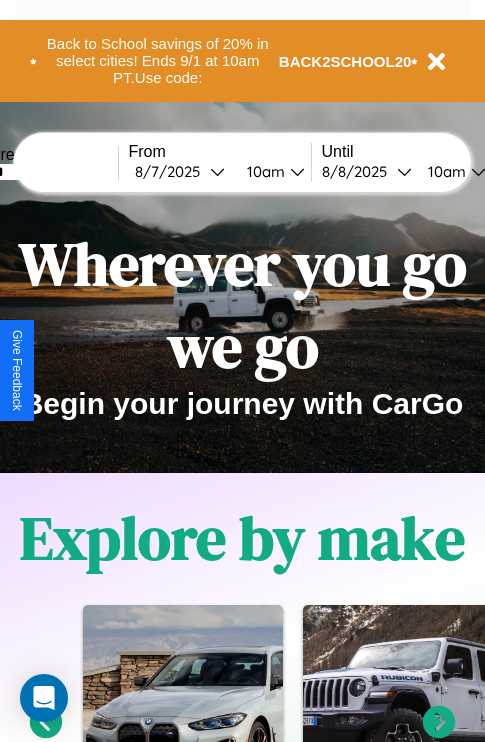 type on "******" 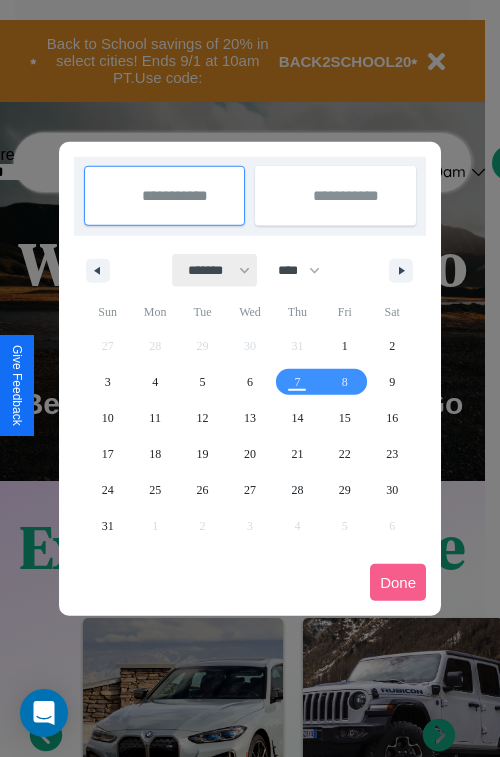 click on "******* ******** ***** ***** *** **** **** ****** ********* ******* ******** ********" at bounding box center [215, 270] 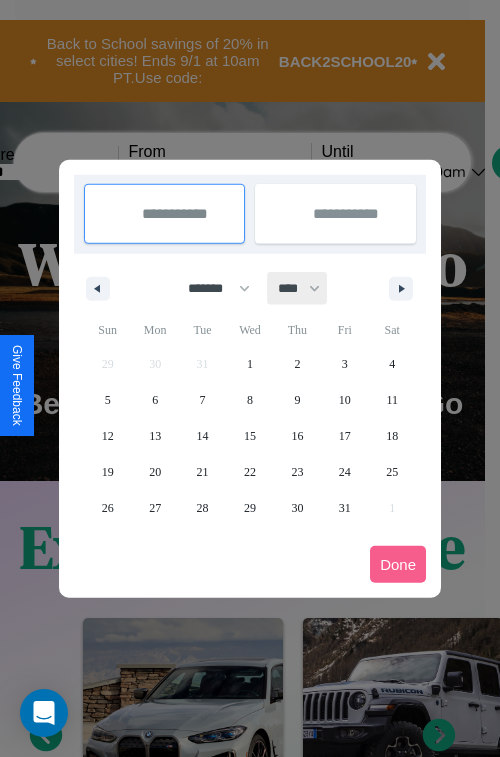 click on "**** **** **** **** **** **** **** **** **** **** **** **** **** **** **** **** **** **** **** **** **** **** **** **** **** **** **** **** **** **** **** **** **** **** **** **** **** **** **** **** **** **** **** **** **** **** **** **** **** **** **** **** **** **** **** **** **** **** **** **** **** **** **** **** **** **** **** **** **** **** **** **** **** **** **** **** **** **** **** **** **** **** **** **** **** **** **** **** **** **** **** **** **** **** **** **** **** **** **** **** **** **** **** **** **** **** **** **** **** **** **** **** **** **** **** **** **** **** **** **** ****" at bounding box center (298, 288) 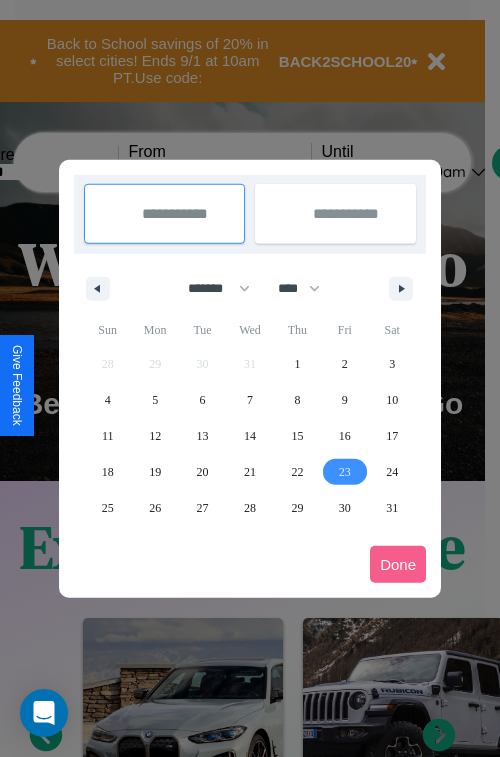 click on "23" at bounding box center [345, 472] 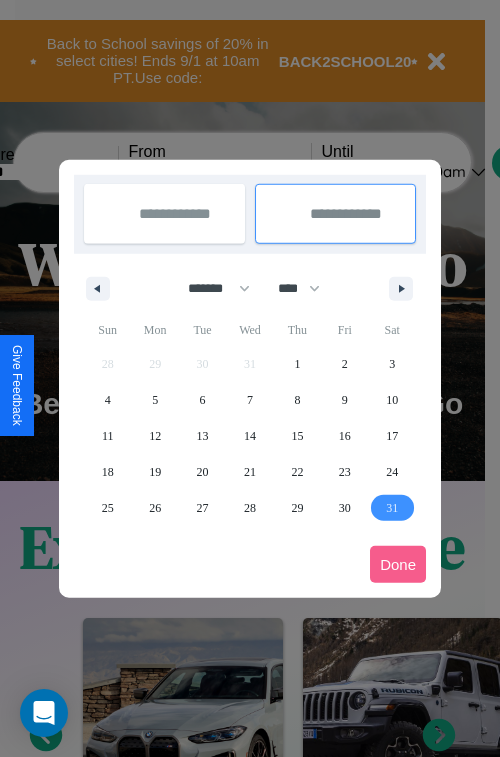 click on "31" at bounding box center [392, 508] 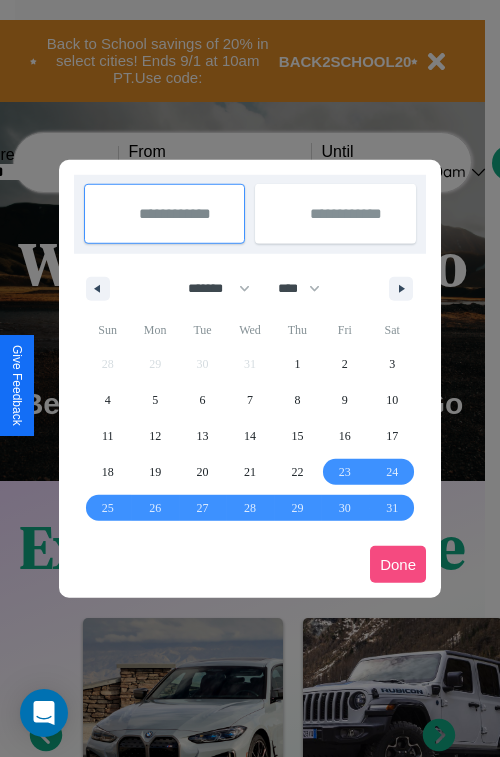 click on "Done" at bounding box center (398, 564) 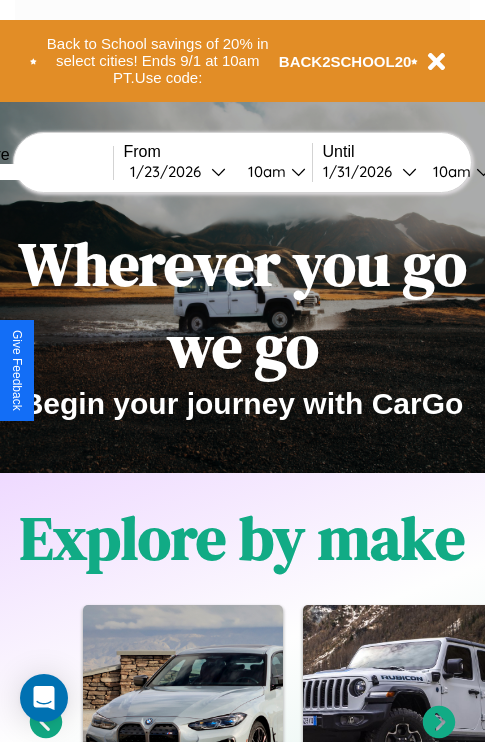 scroll, scrollTop: 0, scrollLeft: 72, axis: horizontal 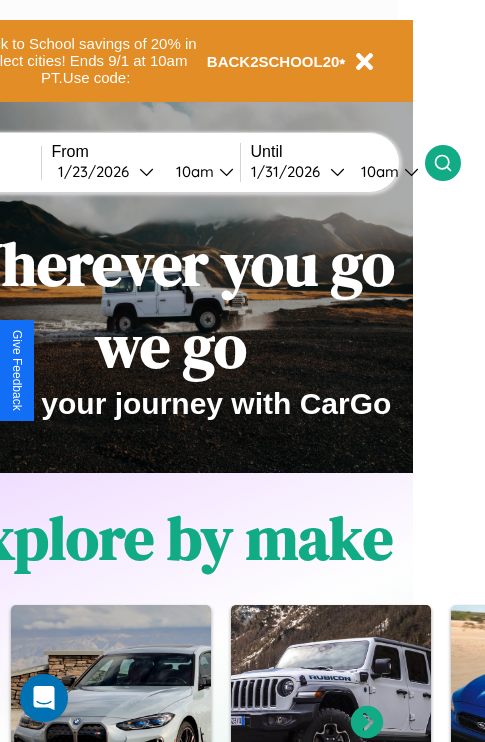 click 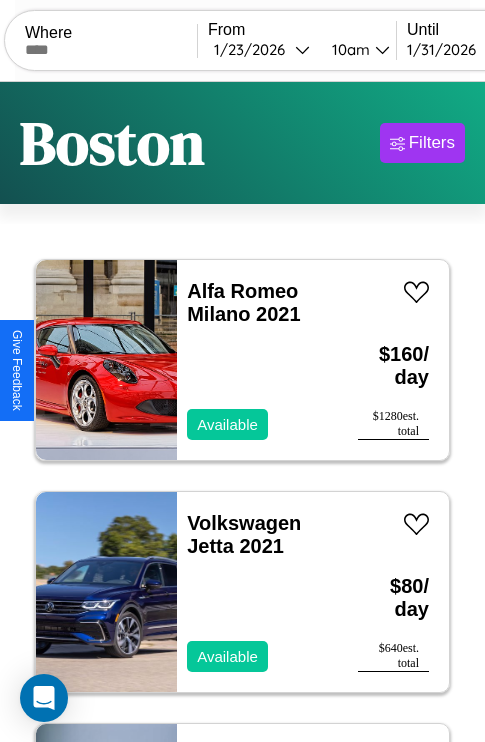 scroll, scrollTop: 79, scrollLeft: 0, axis: vertical 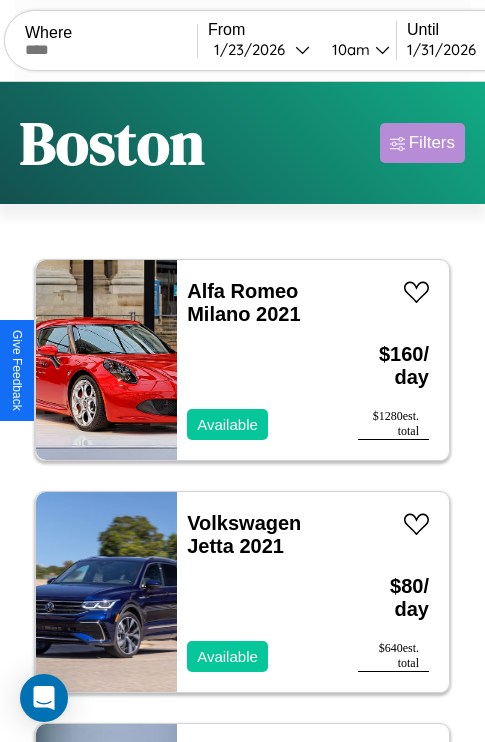 click on "Filters" at bounding box center (432, 143) 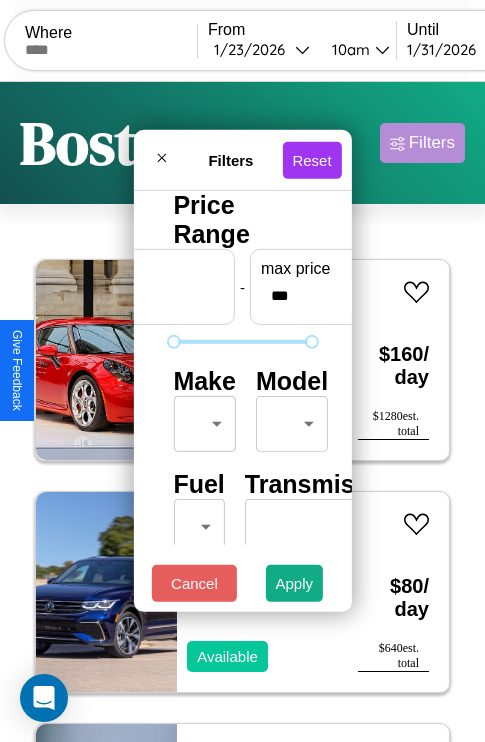 scroll, scrollTop: 162, scrollLeft: 0, axis: vertical 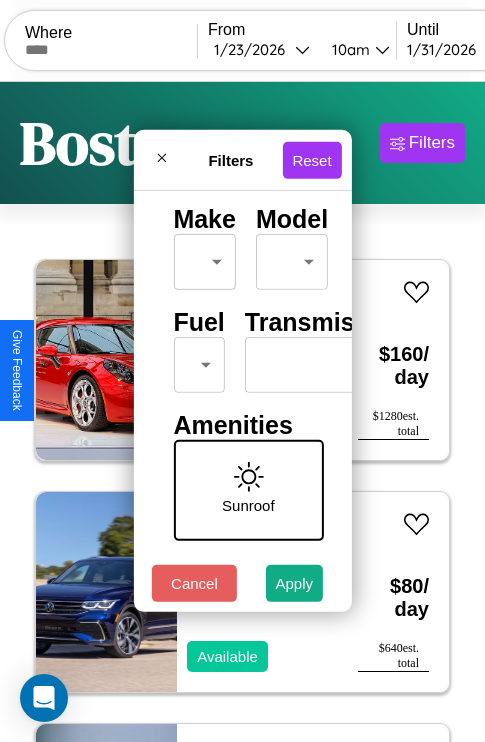 click on "CarGo Where From 1 / 1 / 2026 10am Until 1 / 1 / 2026 10am Become a Host Login Sign Up [CITY] Filters 121 cars in this area These cars can be picked up in this city. Alfa Romeo Milano 2021 Available $ 160 / day $ 1280 est. total Volkswagen Jetta 2021 Available $ 80 / day $ 640 est. total Land Rover Discovery Sport 2023 Available $ 190 / day $ 1520 est. total Volkswagen KOMBI 2024 Available $ 170 / day $ 1360 est. total Volkswagen Golf 2021 Available $ 100 / day $ 800 est. total Volkswagen Beetle 2014 Available $ 120 / day $ 960 est. total GMC Vandura 2021 Available $ 120 / day $ 960 est. total Volvo NE64 2021 Available $ 100 / day $ 800 est. total Bentley Flying Spur 2021 Available $ 110 / day $ 880 est. total Volkswagen Corrado 2019 Available $ 40 / day $ 320 est. total Bentley Turbo 2019 Available $ 170 / day $ 1360 est. total Lexus RC 2019 Available $ 160 / day $ 1280 est. total Ford LN7000 2019 Available $ 80 / day $ 640 Ford" at bounding box center [242, 412] 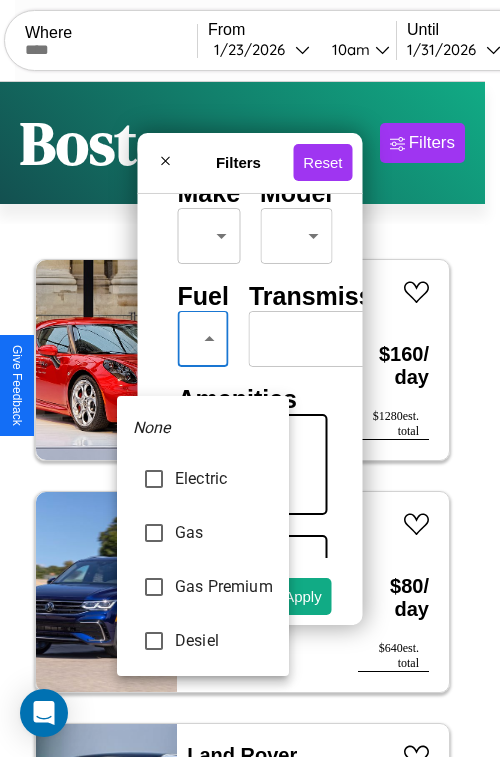 type on "********" 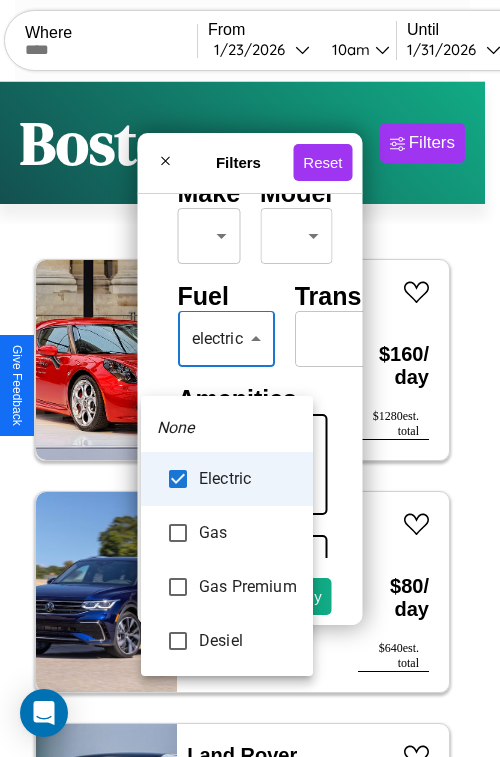 click at bounding box center (250, 378) 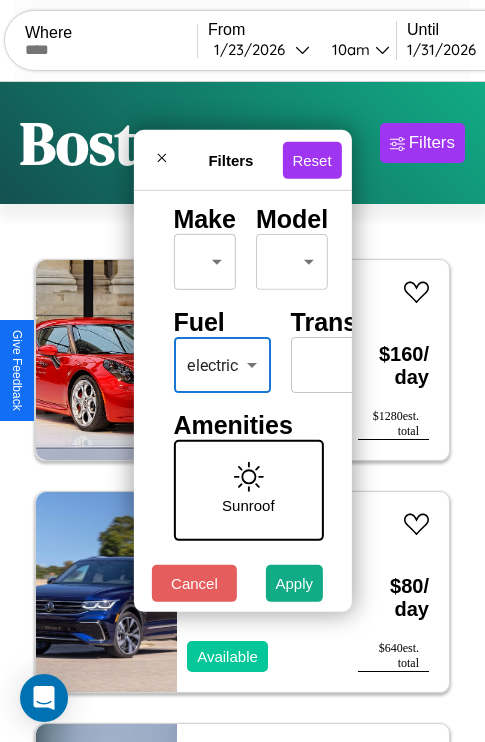 scroll, scrollTop: 59, scrollLeft: 0, axis: vertical 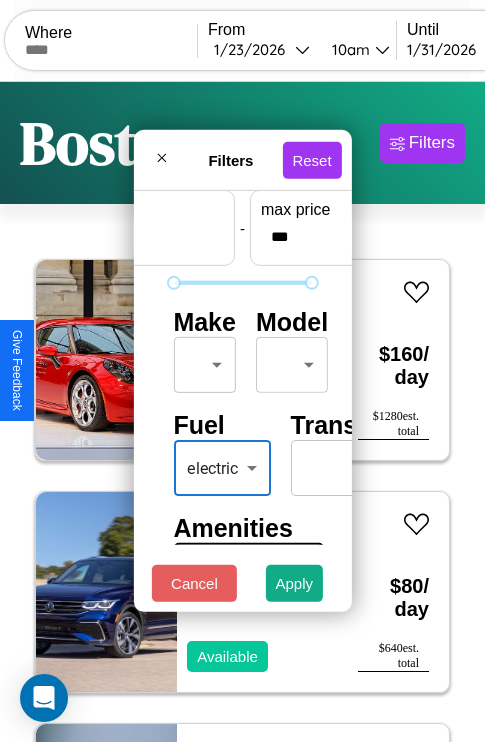 click on "CarGo Where From 1 / 1 / 2026 10am Until 1 / 1 / 2026 10am Become a Host Login Sign Up [CITY] Filters 121 cars in this area These cars can be picked up in this city. Alfa Romeo Milano 2021 Available $ 160 / day $ 1280 est. total Volkswagen Jetta 2021 Available $ 80 / day $ 640 est. total Land Rover Discovery Sport 2023 Available $ 190 / day $ 1520 est. total Volkswagen KOMBI 2024 Available $ 170 / day $ 1360 est. total Volkswagen Golf 2021 Available $ 100 / day $ 800 est. total Volkswagen Beetle 2014 Available $ 120 / day $ 960 est. total GMC Vandura 2021 Available $ 120 / day $ 960 est. total Volvo NE64 2021 Available $ 100 / day $ 800 est. total Bentley Flying Spur 2021 Available $ 110 / day $ 880 est. total Volkswagen Corrado 2019 Available $ 40 / day $ 320 est. total Bentley Turbo 2019 Available $ 170 / day $ 1360 est. total Lexus RC 2019 Available $ 160 / day $ 1280 est. total Ford LN7000 2019 Available $ 80 / day $ 640 Ford" at bounding box center [242, 412] 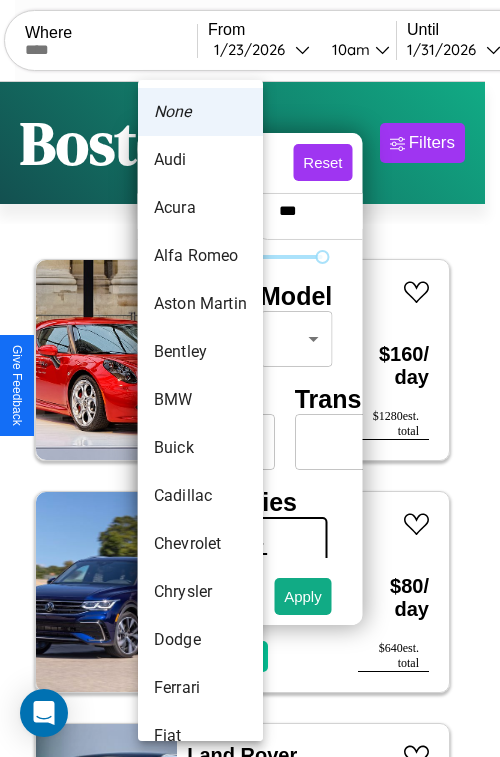 click on "Audi" at bounding box center [200, 160] 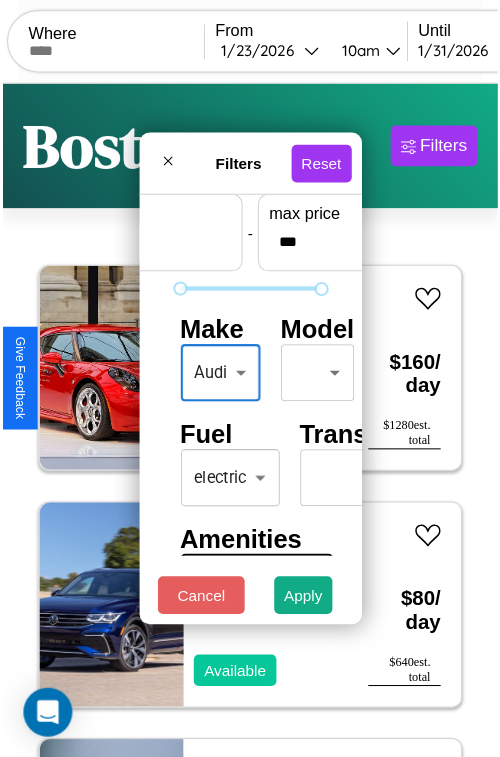scroll, scrollTop: 59, scrollLeft: 1, axis: both 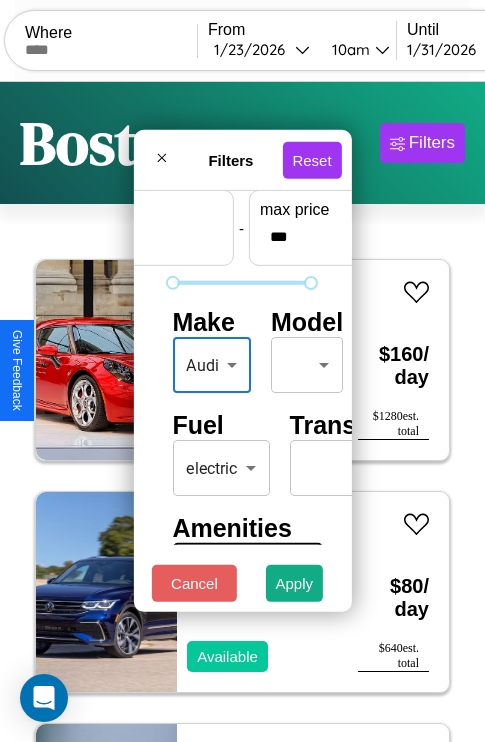 click on "CarGo Where From 1 / 1 / 2026 10am Until 1 / 1 / 2026 10am Become a Host Login Sign Up [CITY] Filters 121 cars in this area These cars can be picked up in this city. Alfa Romeo Milano 2021 Available $ 160 / day $ 1280 est. total Volkswagen Jetta 2021 Available $ 80 / day $ 640 est. total Land Rover Discovery Sport 2023 Available $ 190 / day $ 1520 est. total Volkswagen KOMBI 2024 Available $ 170 / day $ 1360 est. total Volkswagen Golf 2021 Available $ 100 / day $ 800 est. total Volkswagen Beetle 2014 Available $ 120 / day $ 960 est. total GMC Vandura 2021 Available $ 120 / day $ 960 est. total Volvo NE64 2021 Available $ 100 / day $ 800 est. total Bentley Flying Spur 2021 Available $ 110 / day $ 880 est. total Volkswagen Corrado 2019 Available $ 40 / day $ 320 est. total Bentley Turbo 2019 Available $ 170 / day $ 1360 est. total Lexus RC 2019 Available $ 160 / day $ 1280 est. total Ford LN7000 2019 Available $ 80 / day $ 640 Ford" at bounding box center (242, 412) 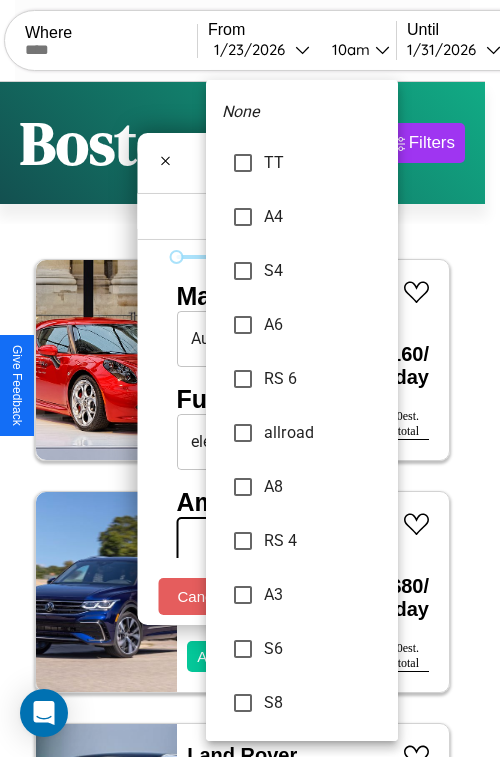 scroll, scrollTop: 23, scrollLeft: 0, axis: vertical 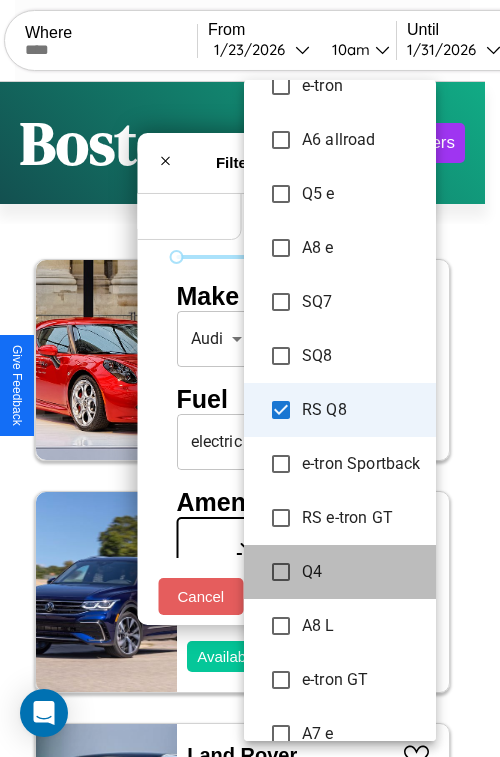 click on "Q4" at bounding box center [340, 572] 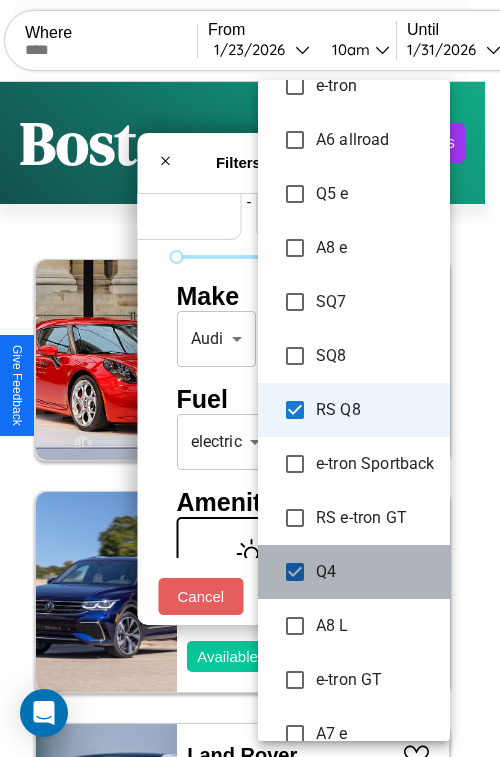 scroll, scrollTop: 1545, scrollLeft: 0, axis: vertical 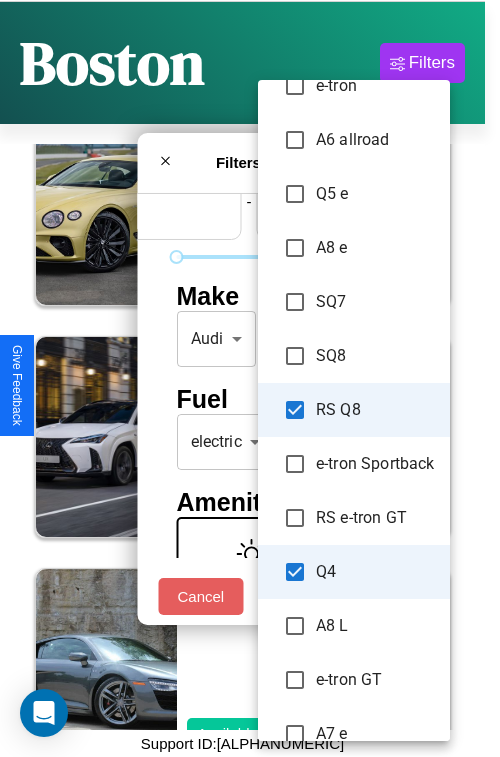 click at bounding box center (250, 378) 